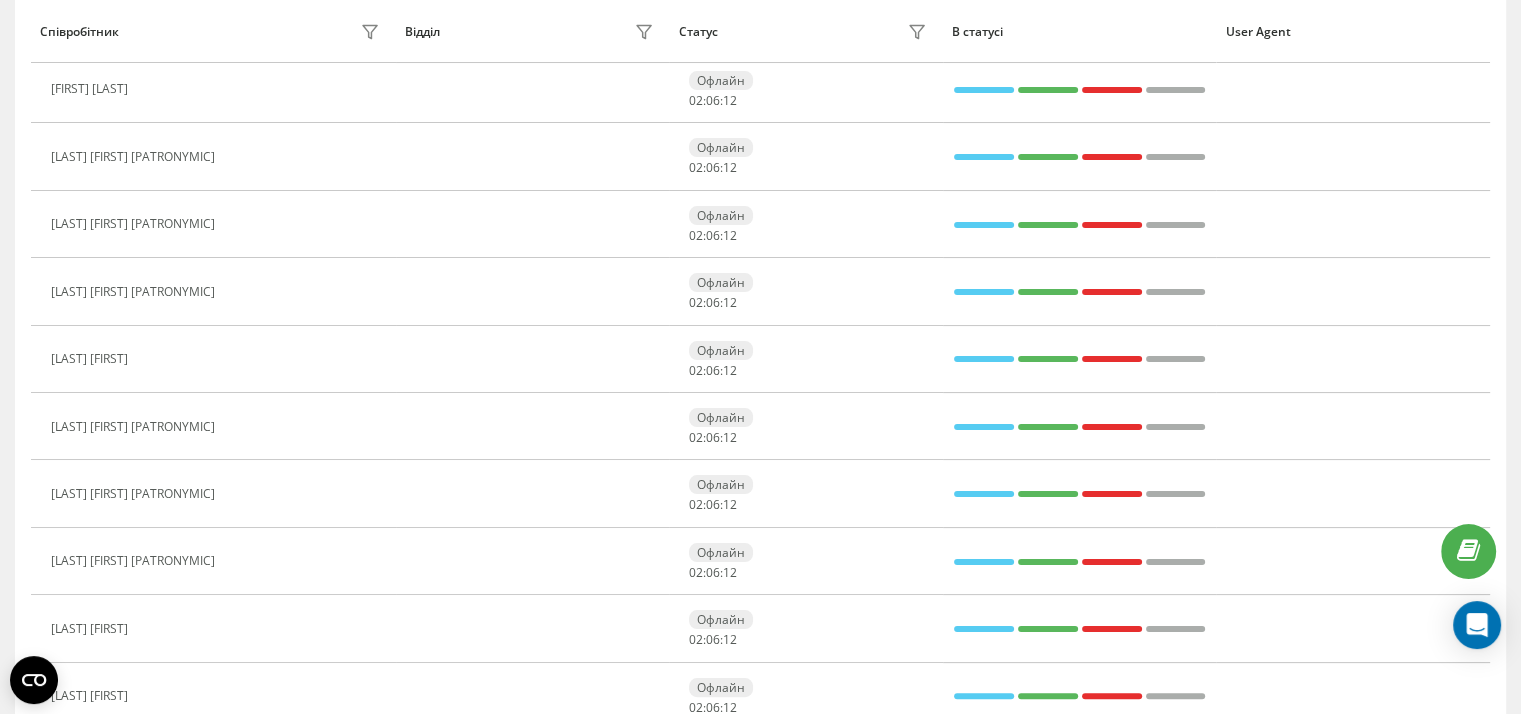 scroll, scrollTop: 0, scrollLeft: 0, axis: both 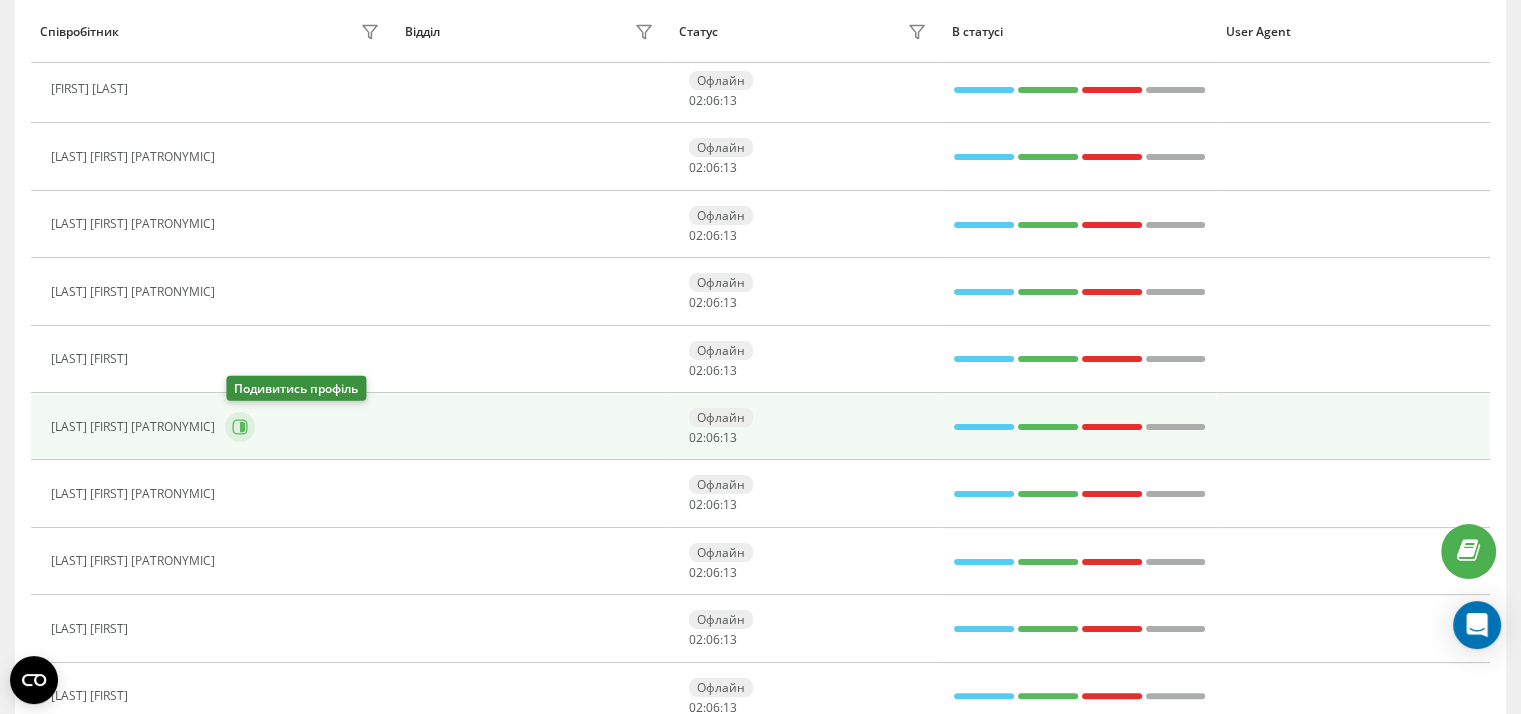 click 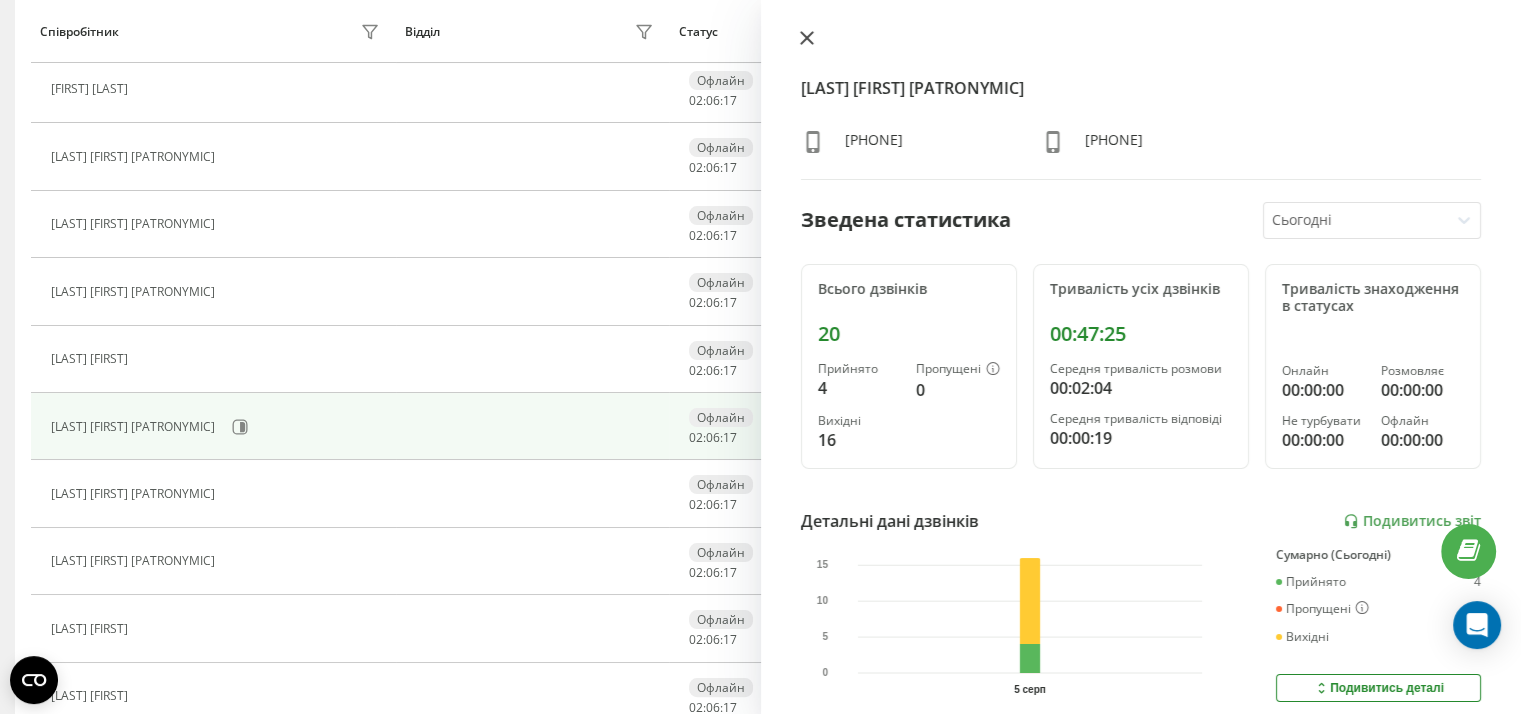 click 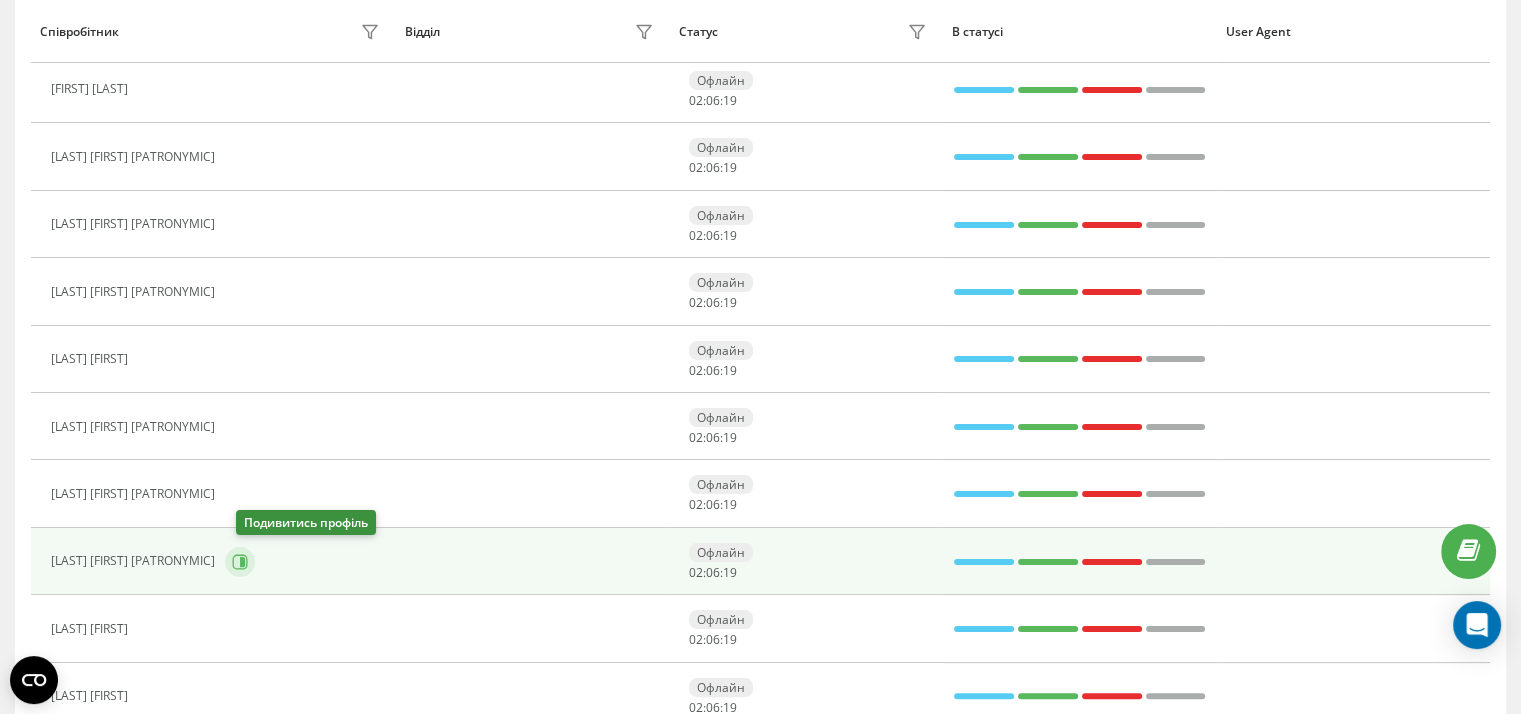 click 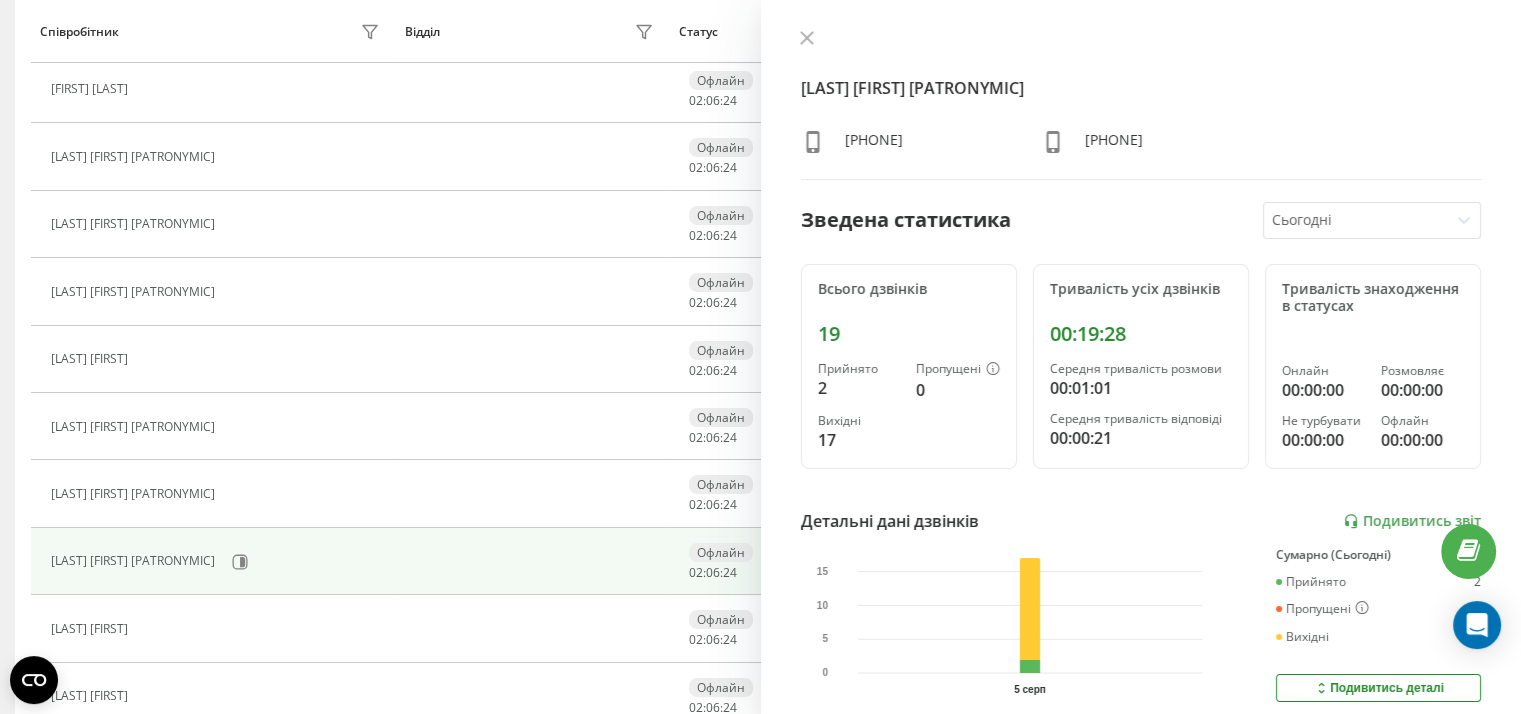 drag, startPoint x: 809, startPoint y: 36, endPoint x: 796, endPoint y: 43, distance: 14.764823 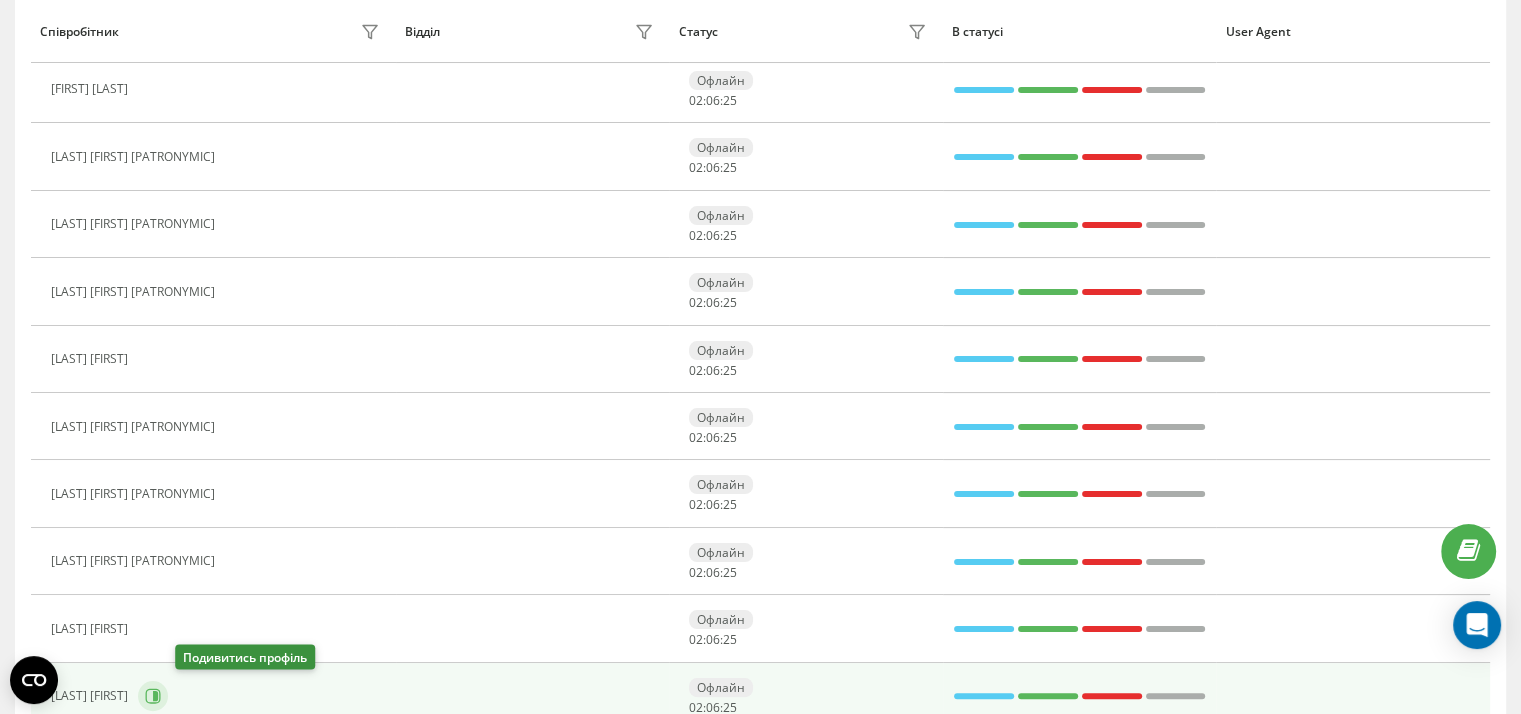 click 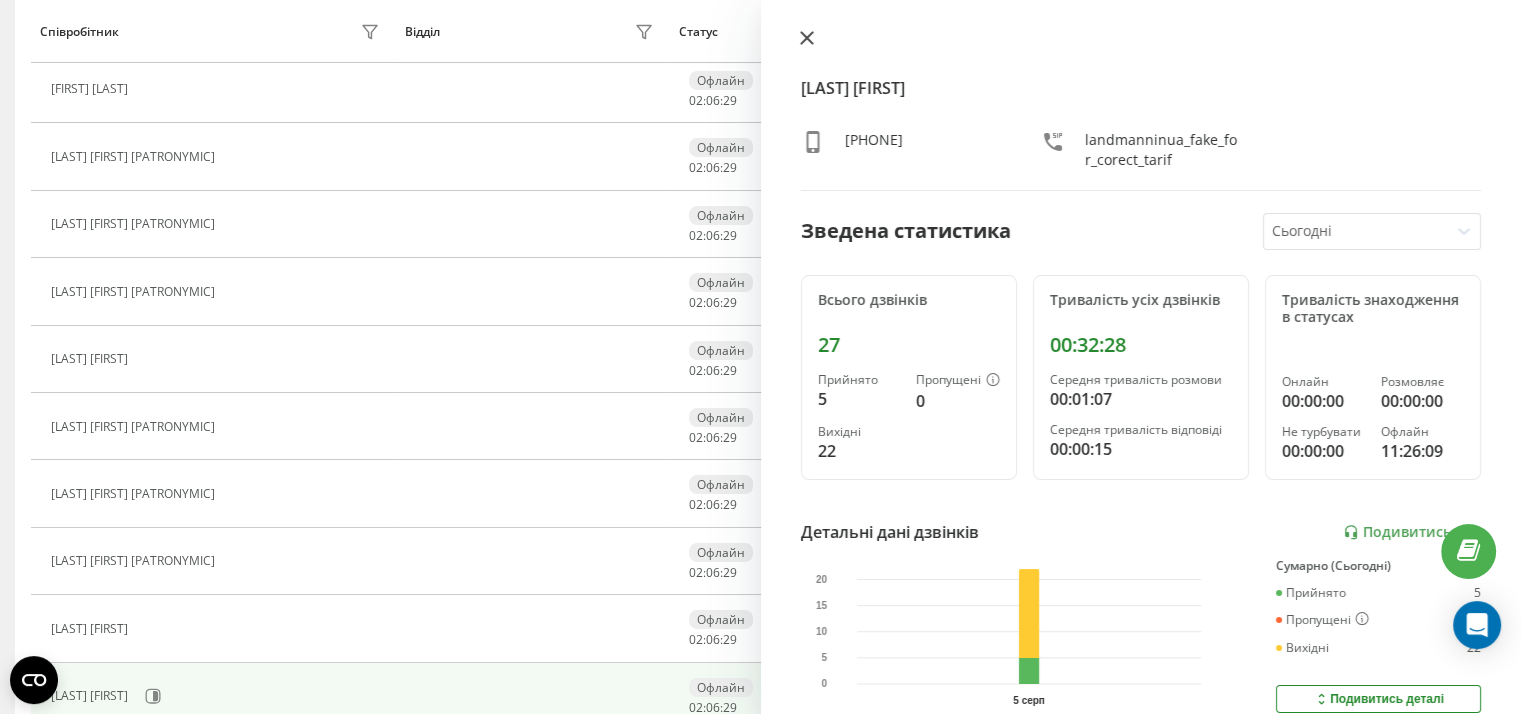 click 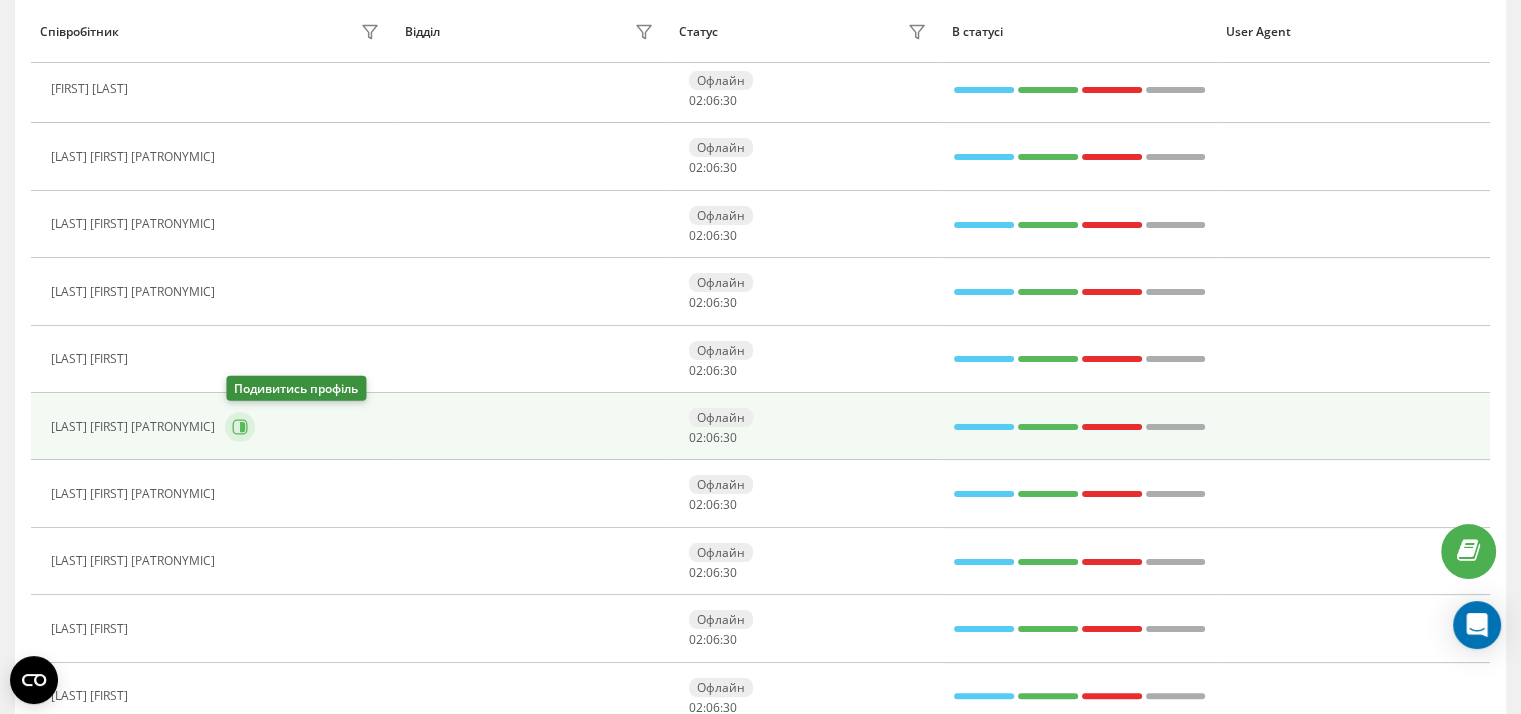 click 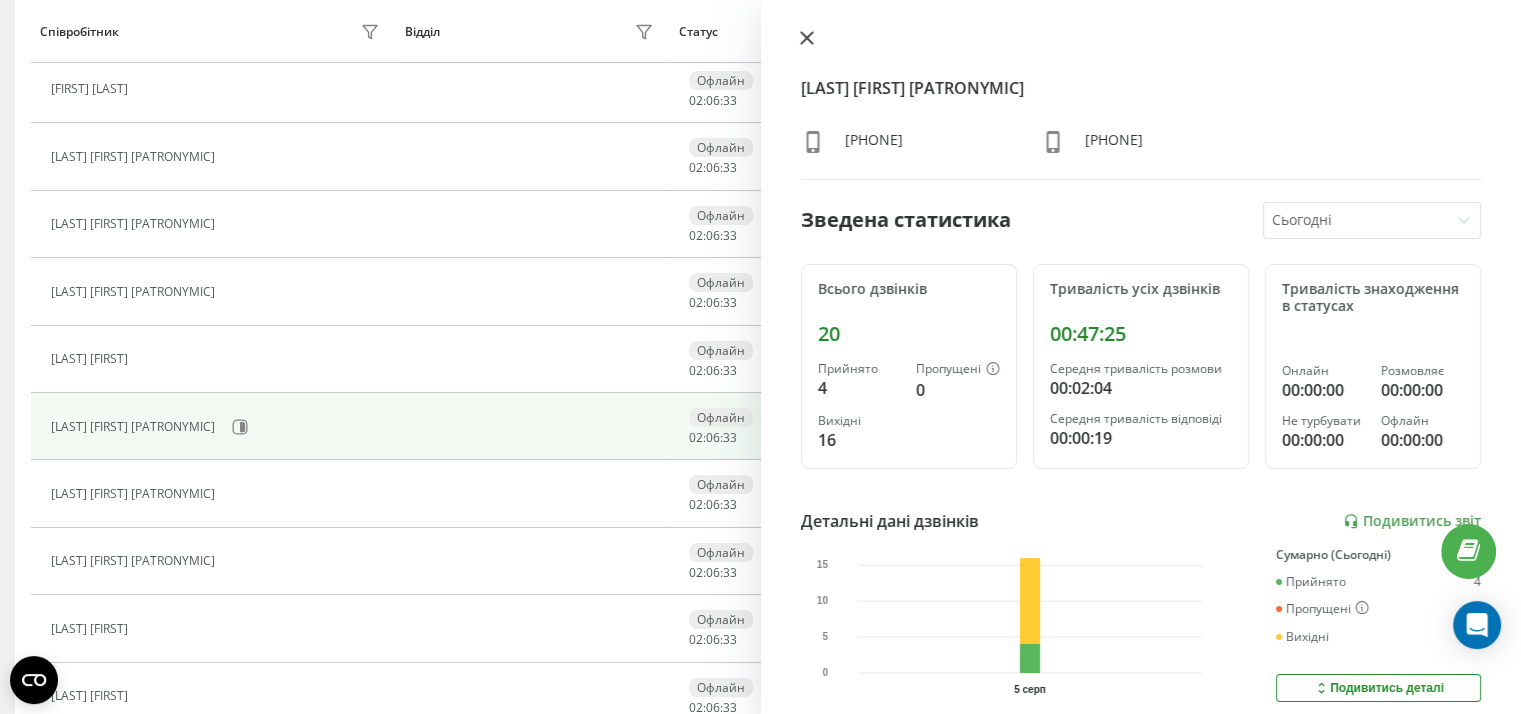 click 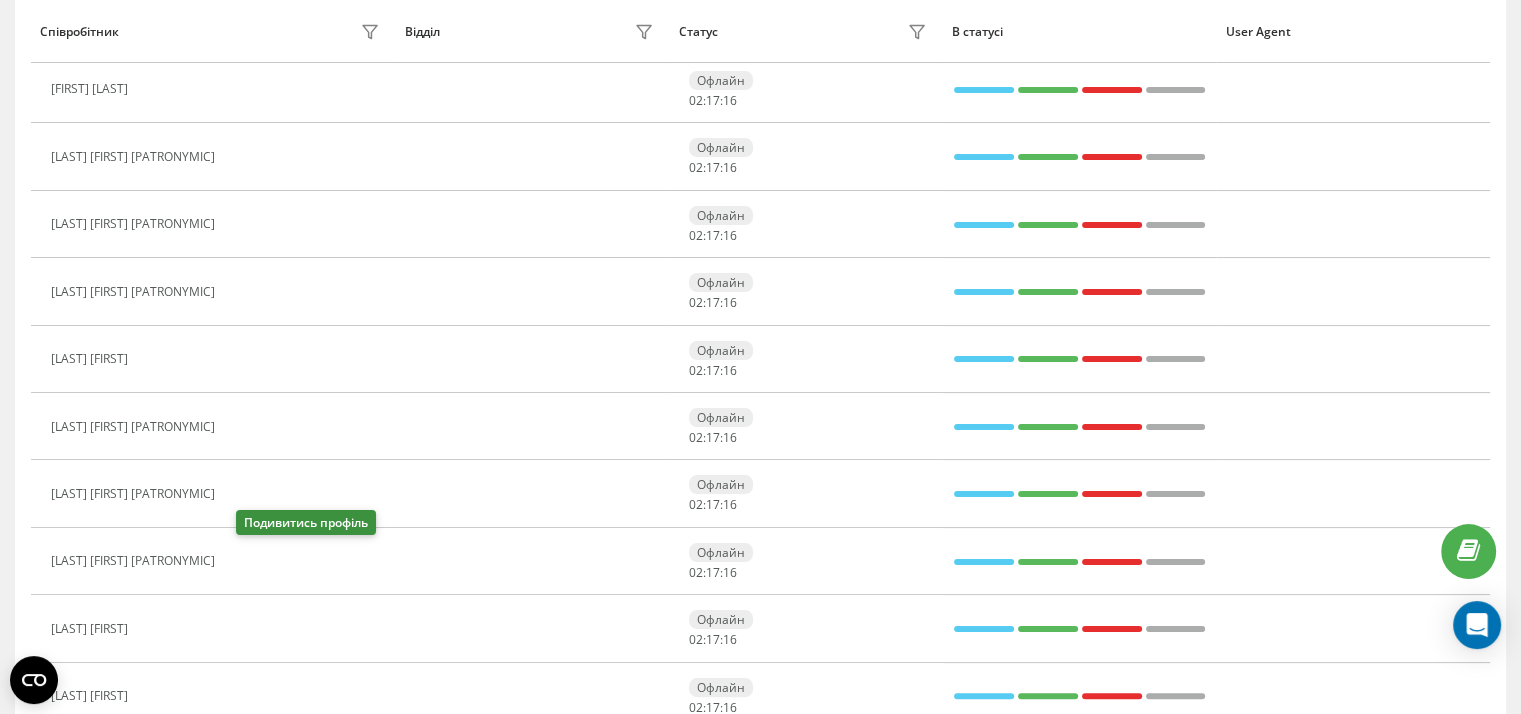 click 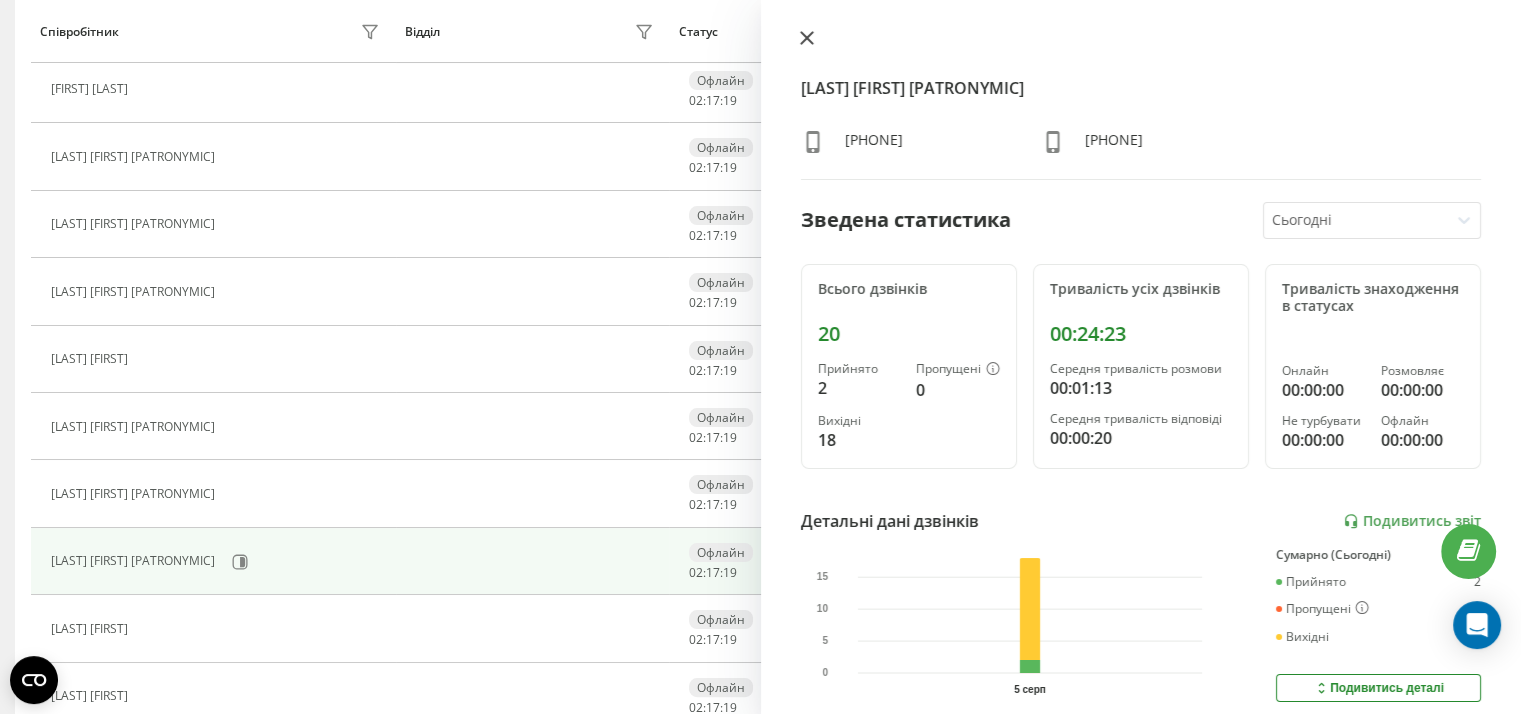 click 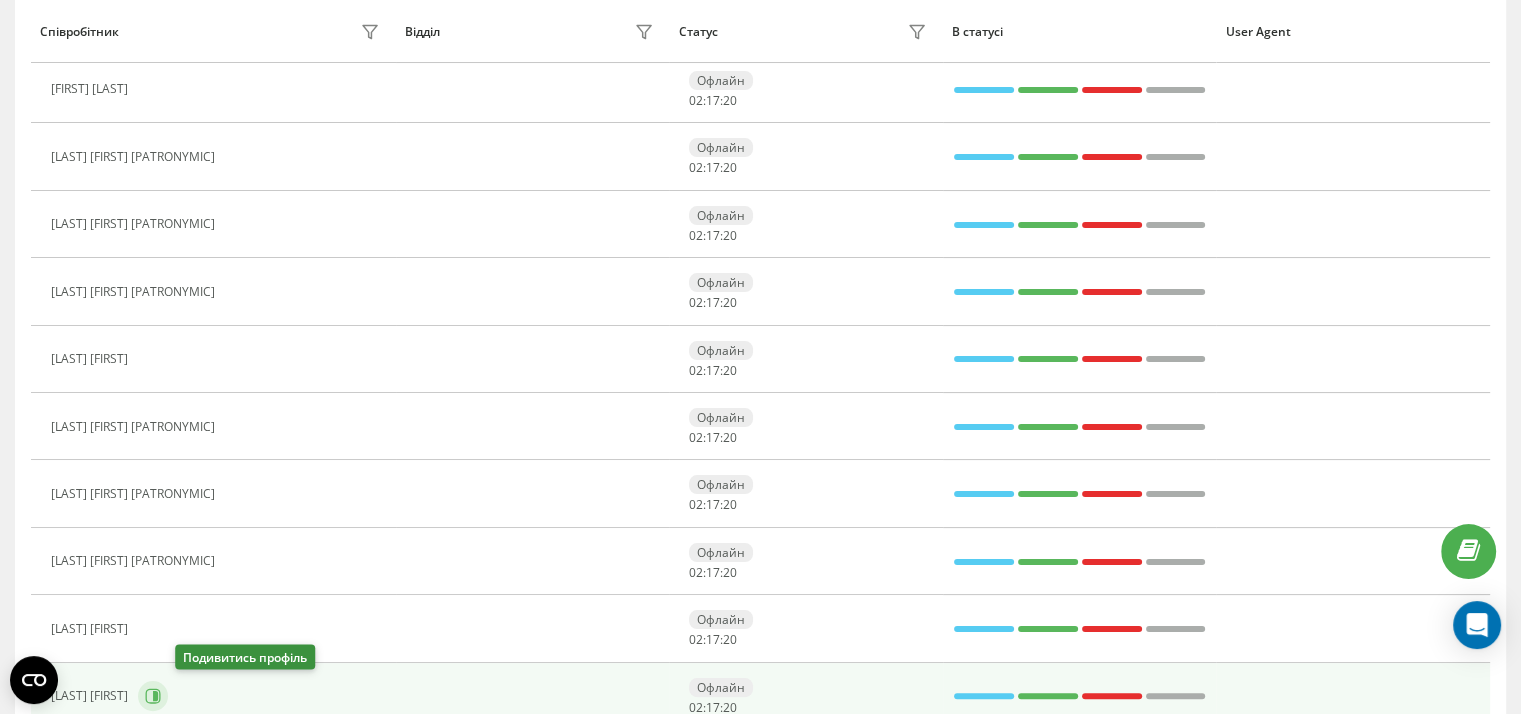 click 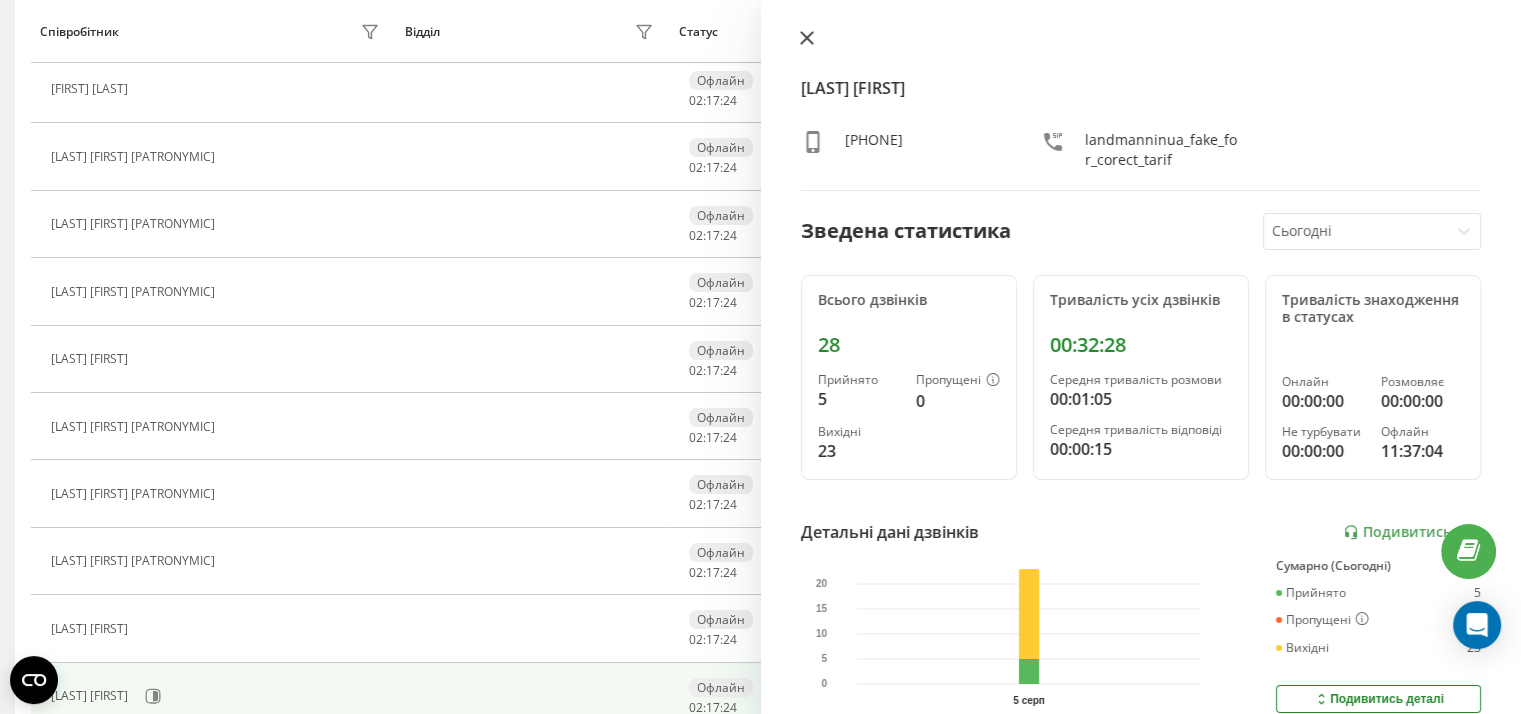 click 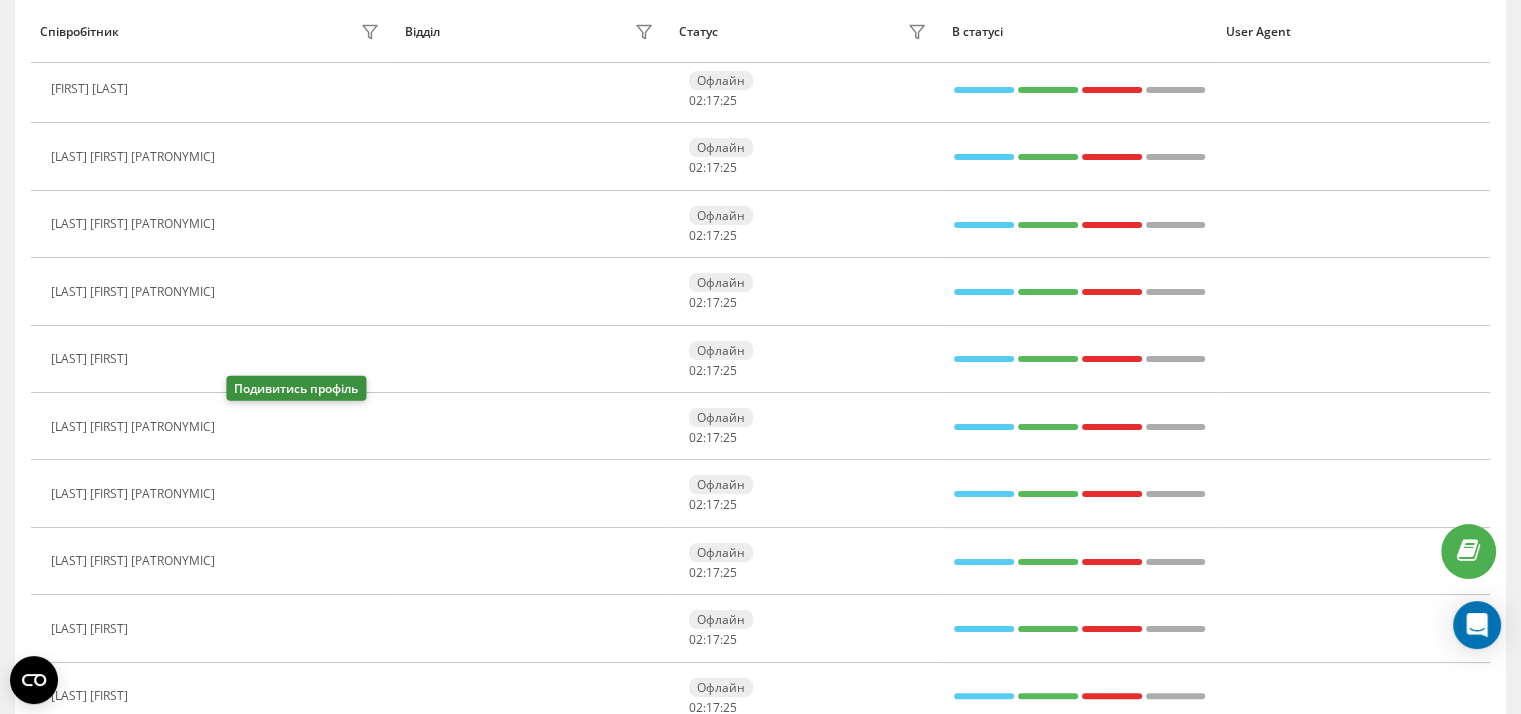 click 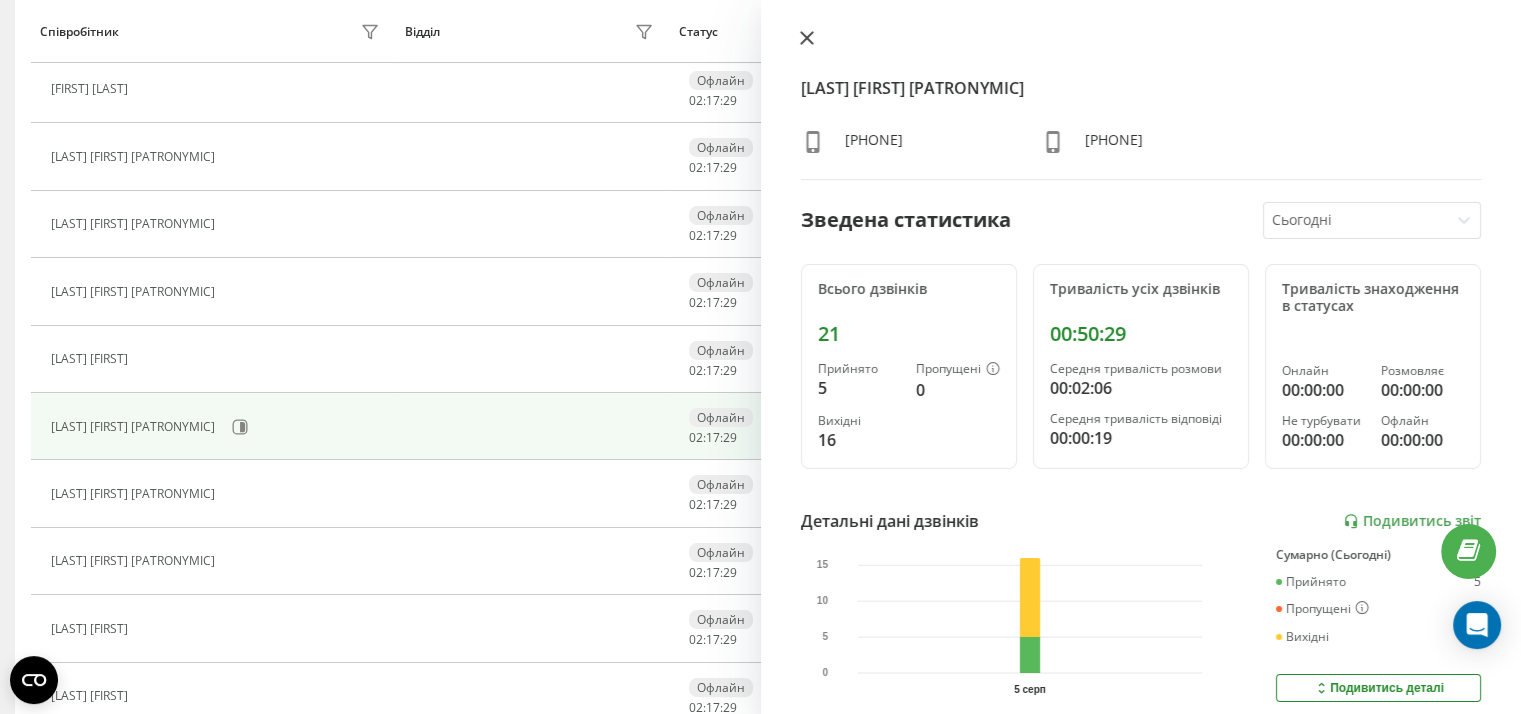 drag, startPoint x: 811, startPoint y: 34, endPoint x: 800, endPoint y: 47, distance: 17.029387 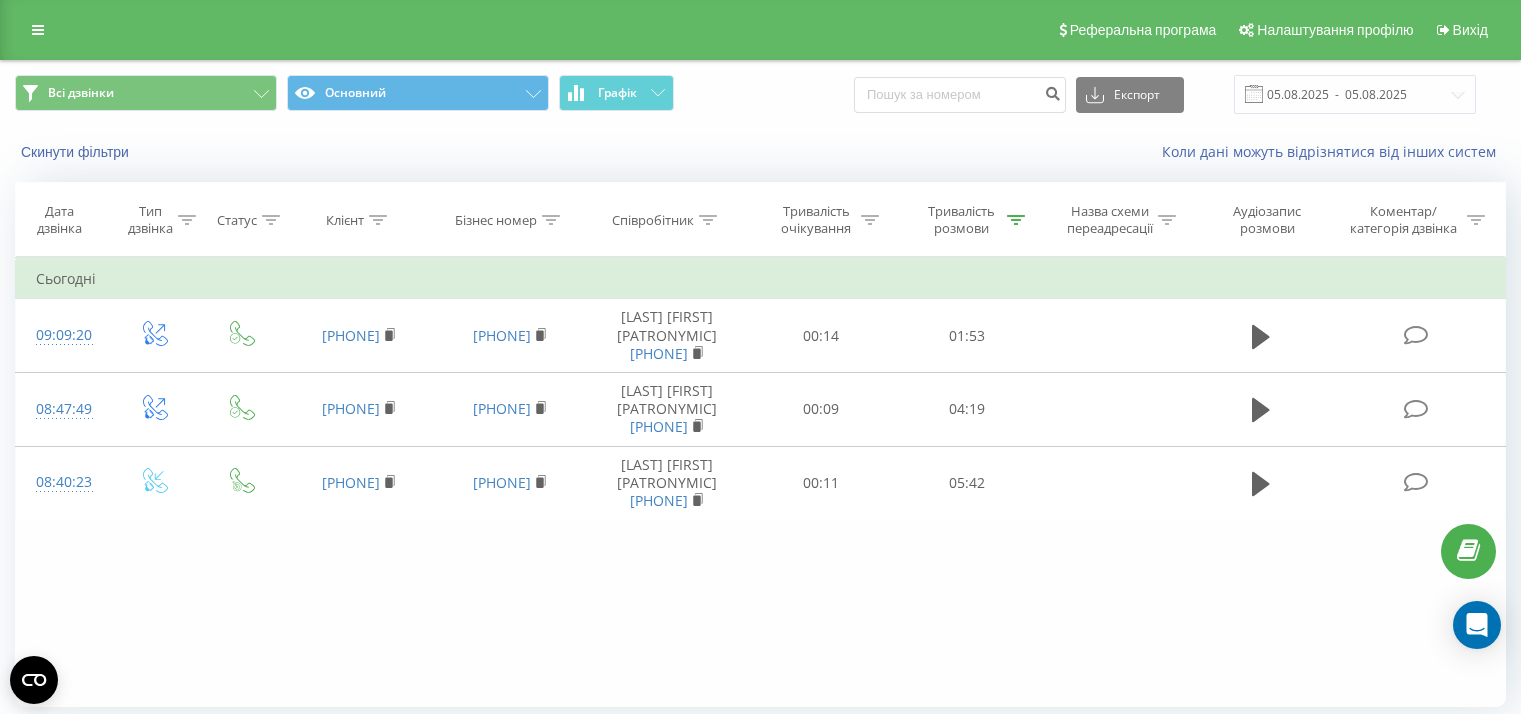 scroll, scrollTop: 0, scrollLeft: 0, axis: both 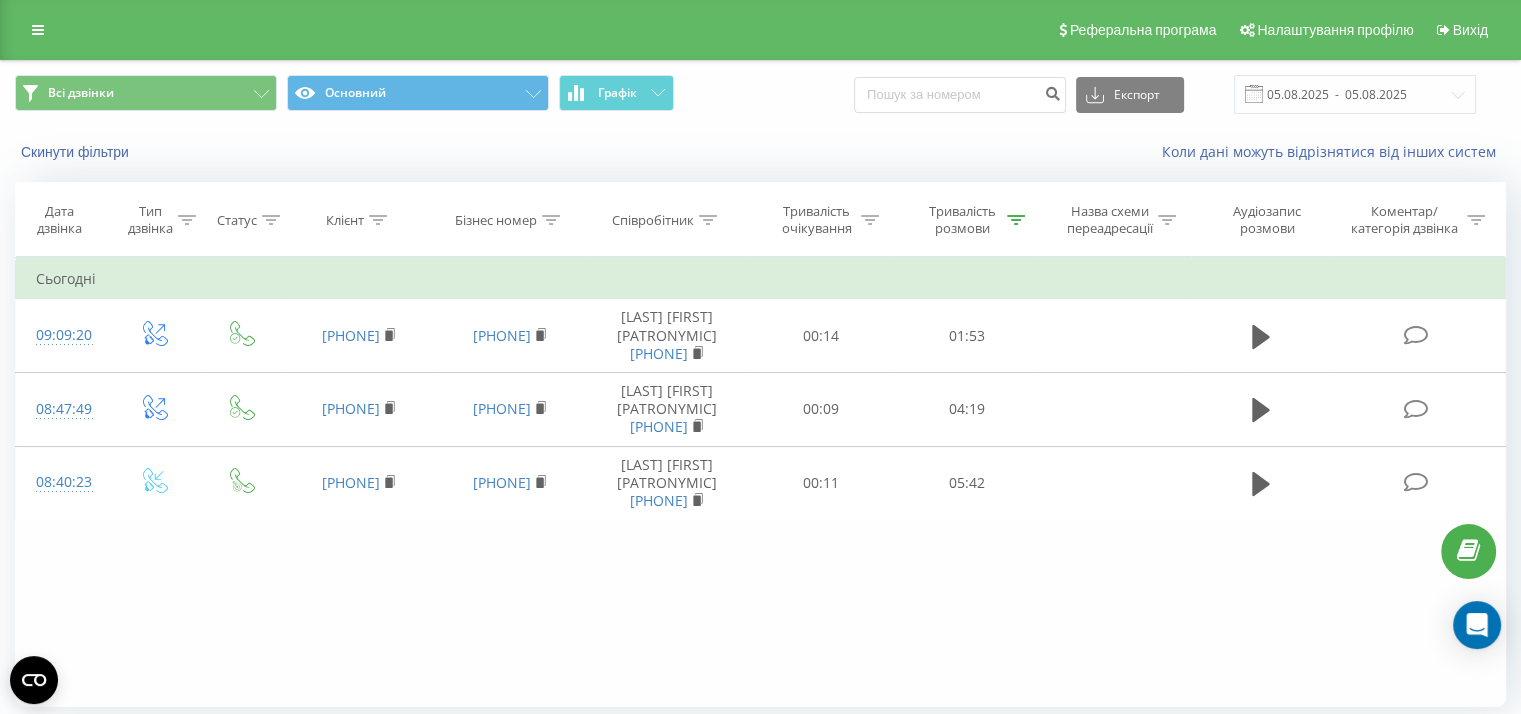 click 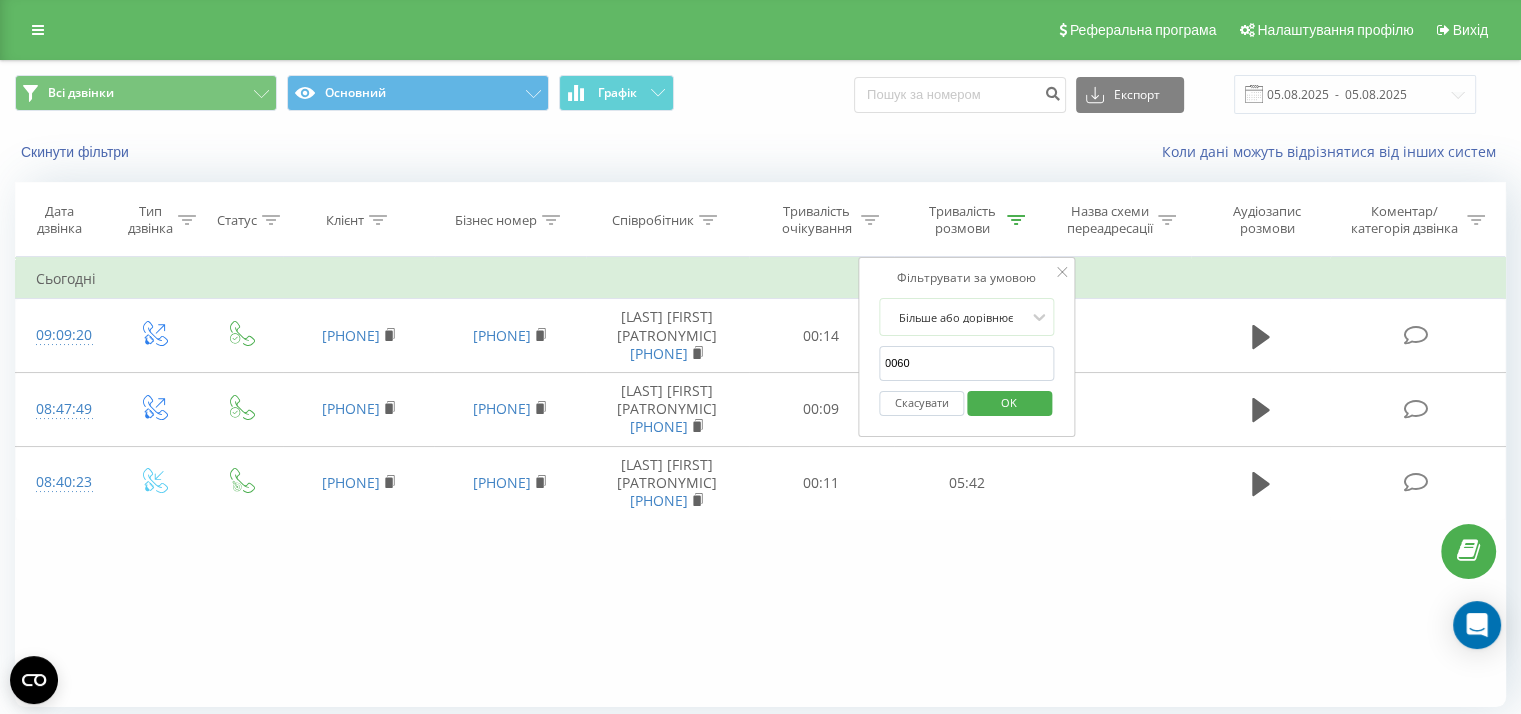 click on "OK" at bounding box center (1009, 402) 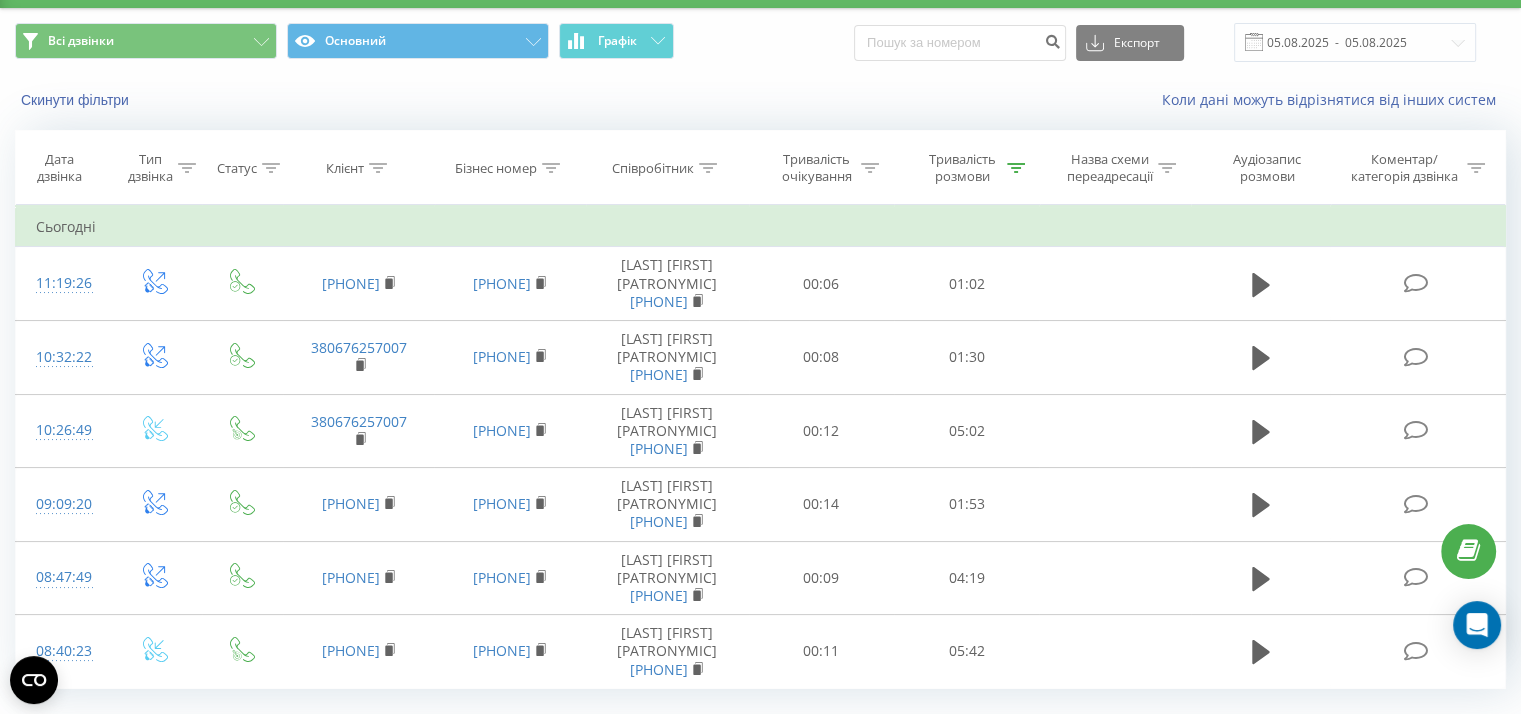 scroll, scrollTop: 100, scrollLeft: 0, axis: vertical 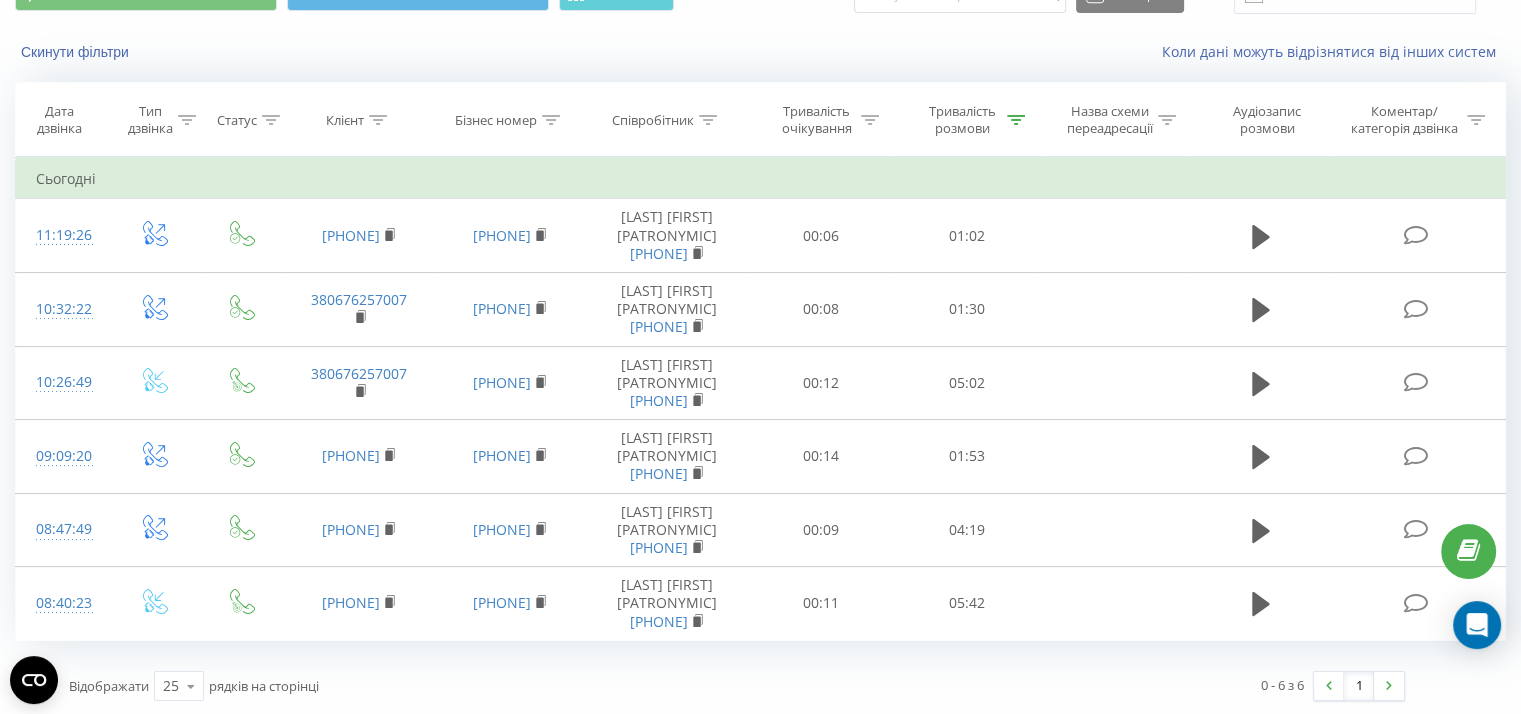 click 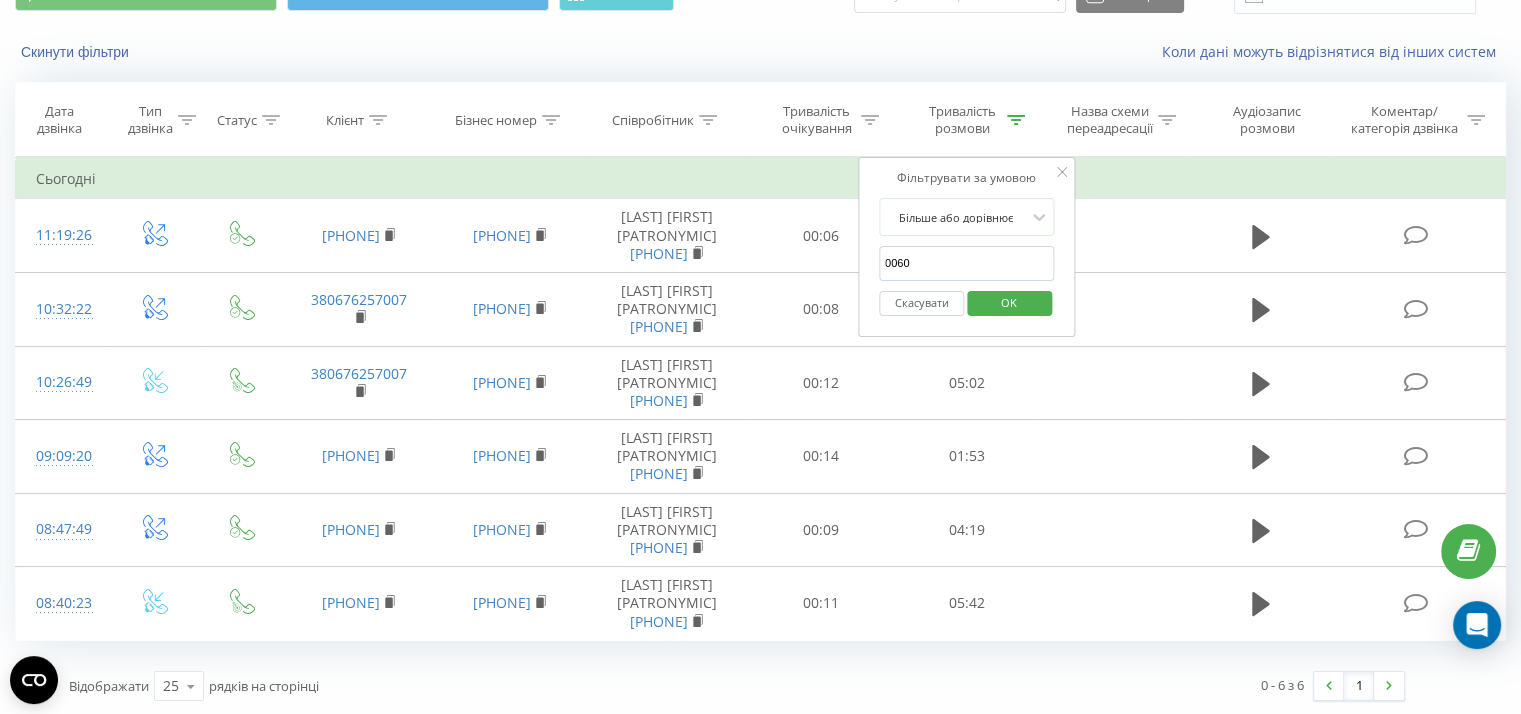 click on "OK" at bounding box center [1009, 302] 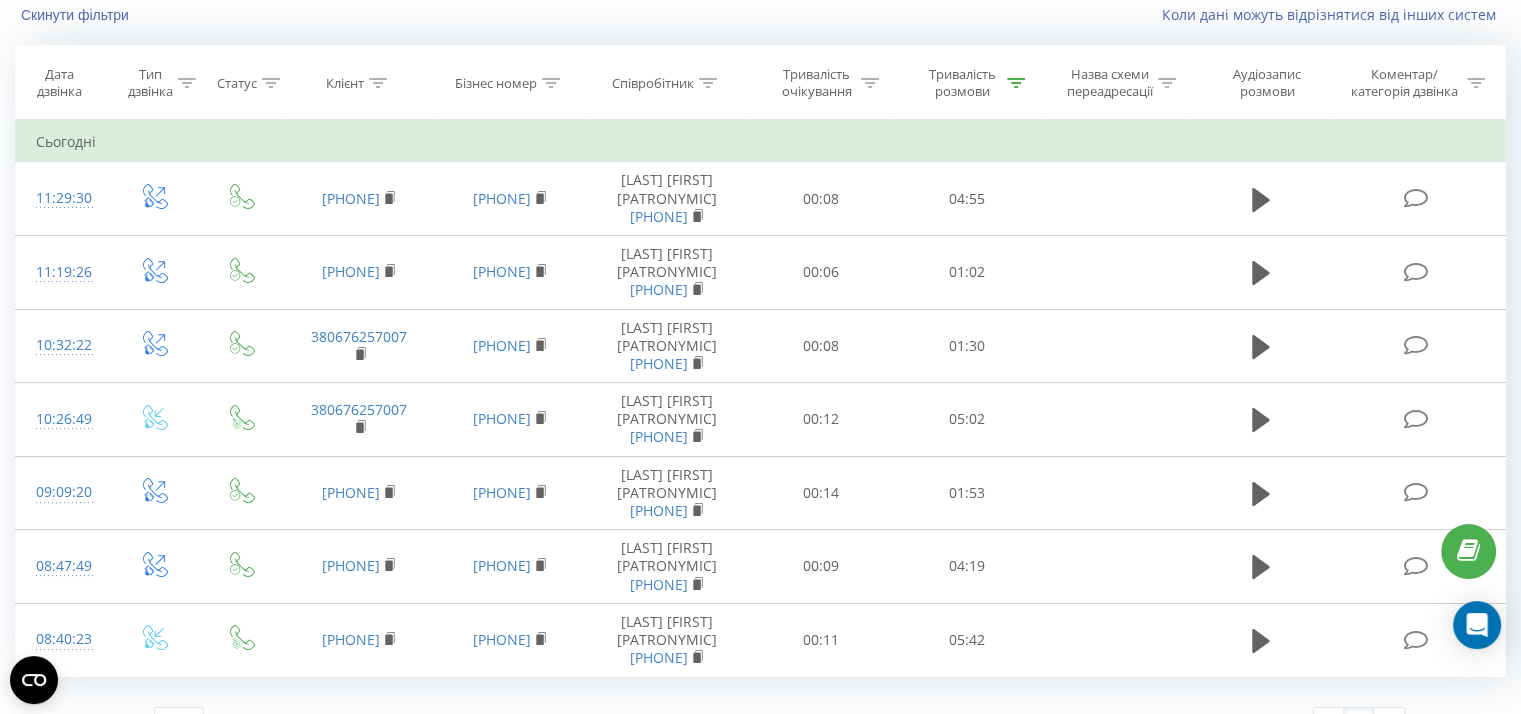 scroll, scrollTop: 173, scrollLeft: 0, axis: vertical 